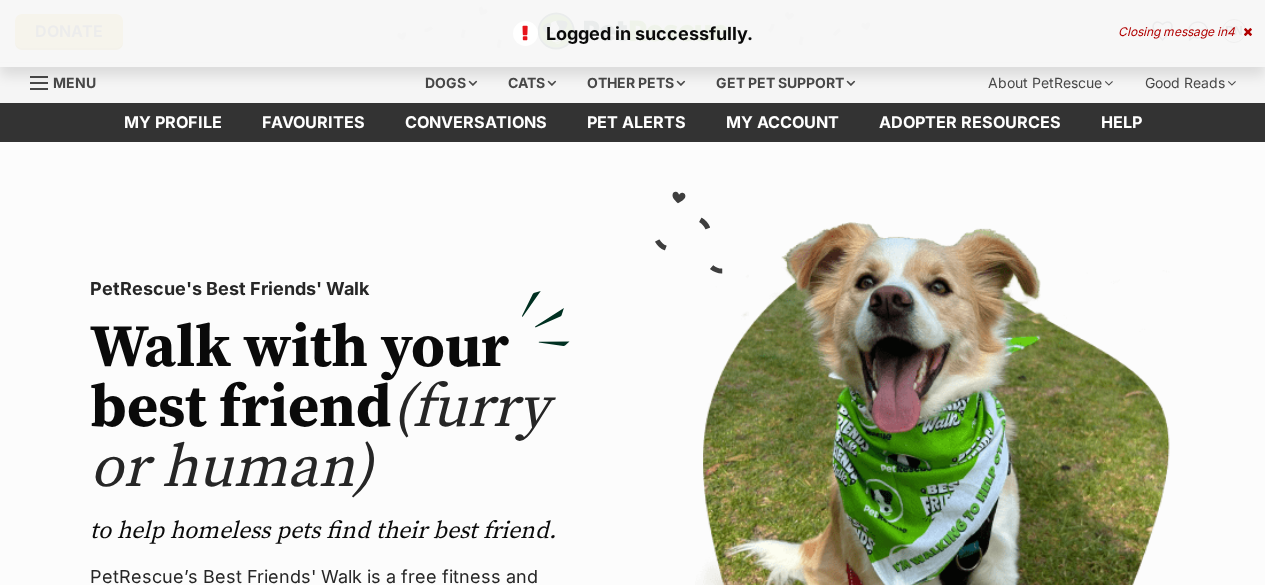 scroll, scrollTop: 0, scrollLeft: 0, axis: both 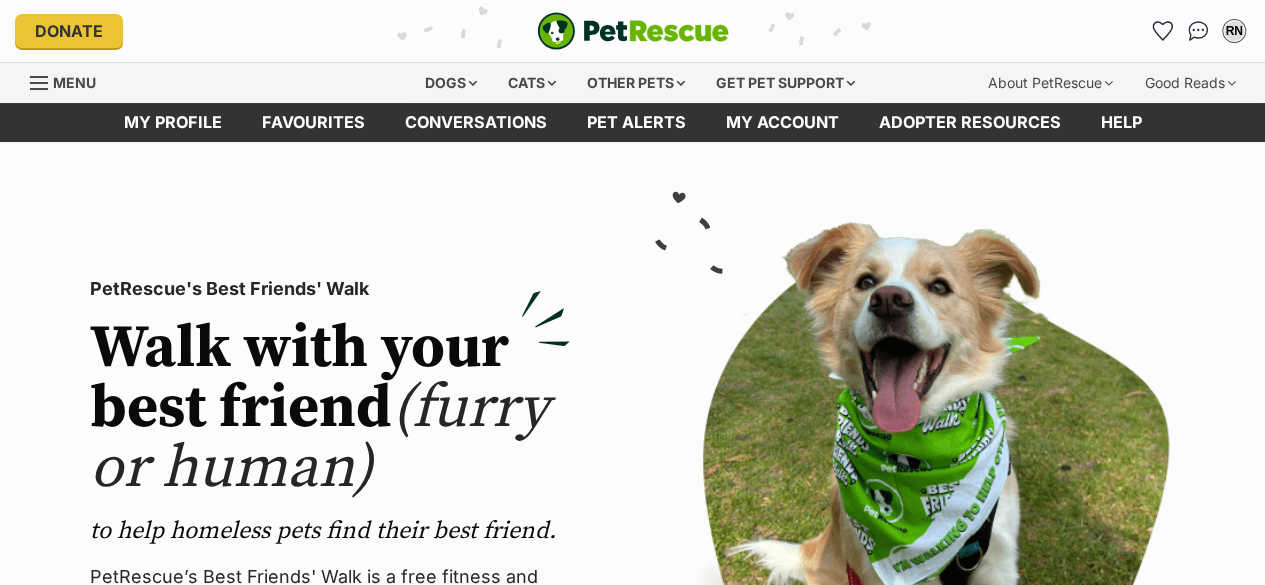 click 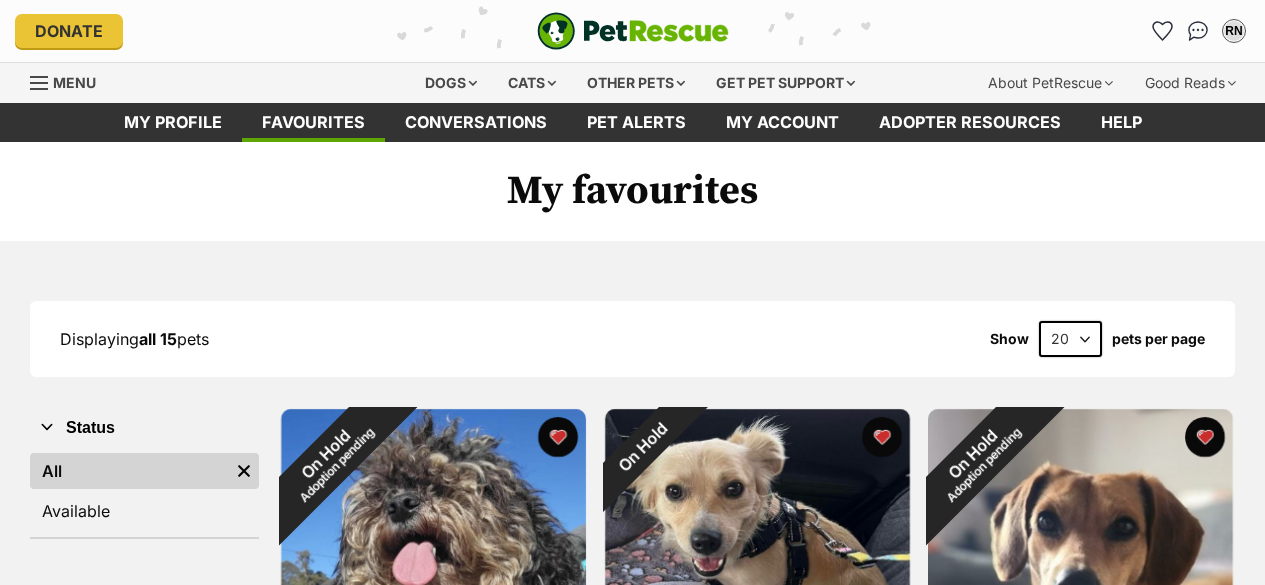 scroll, scrollTop: 0, scrollLeft: 0, axis: both 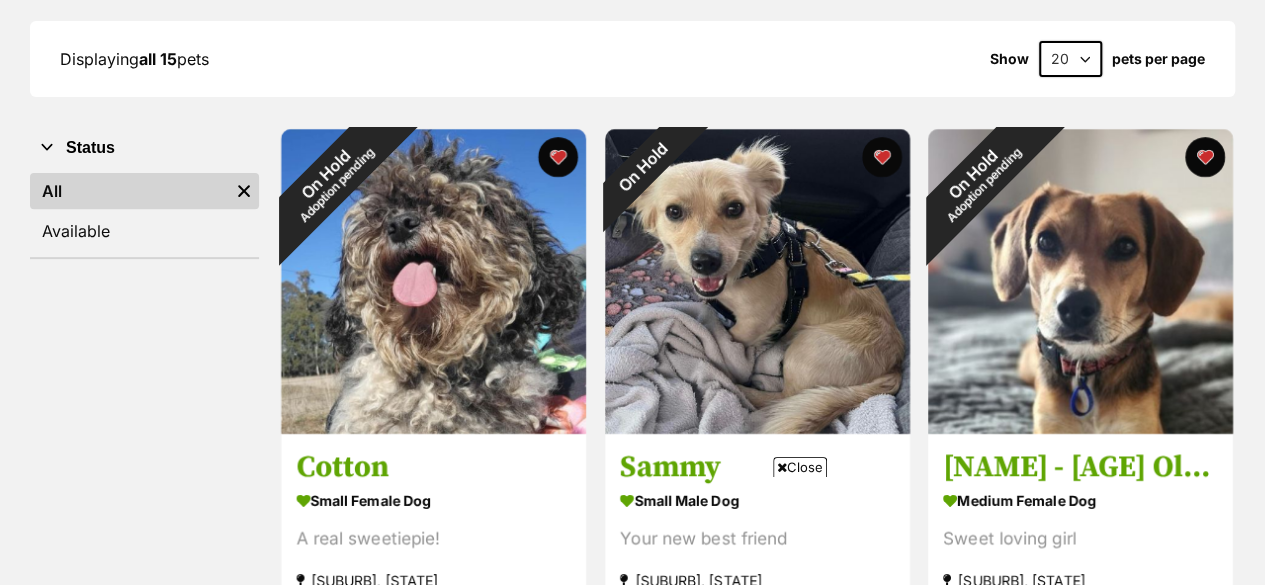 click at bounding box center (558, 157) 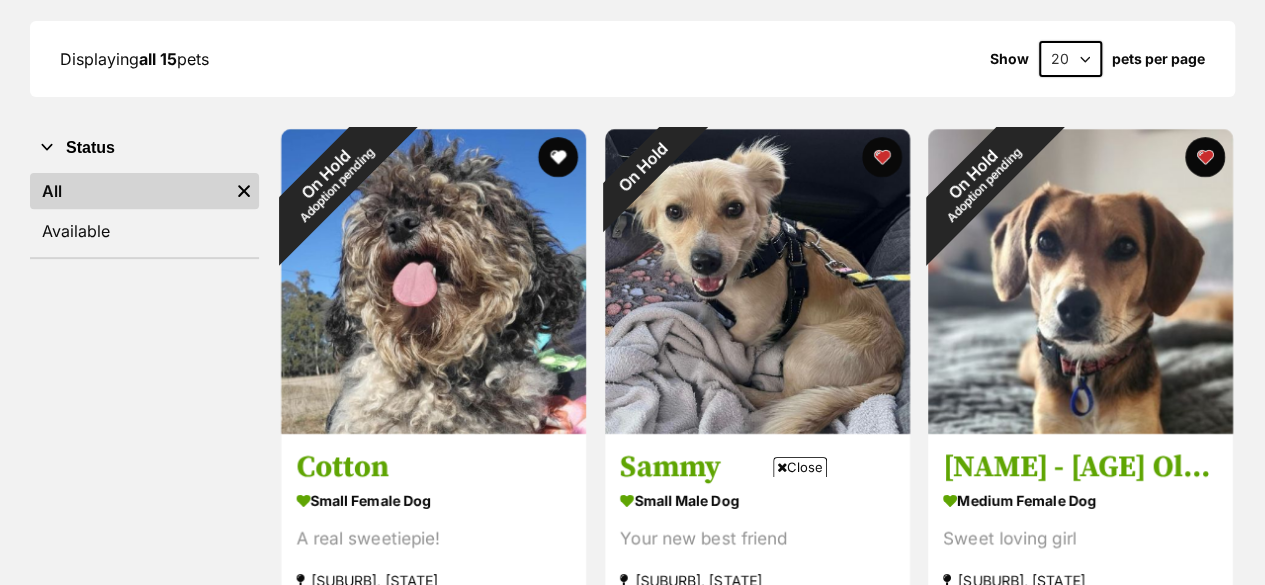 click at bounding box center (881, 157) 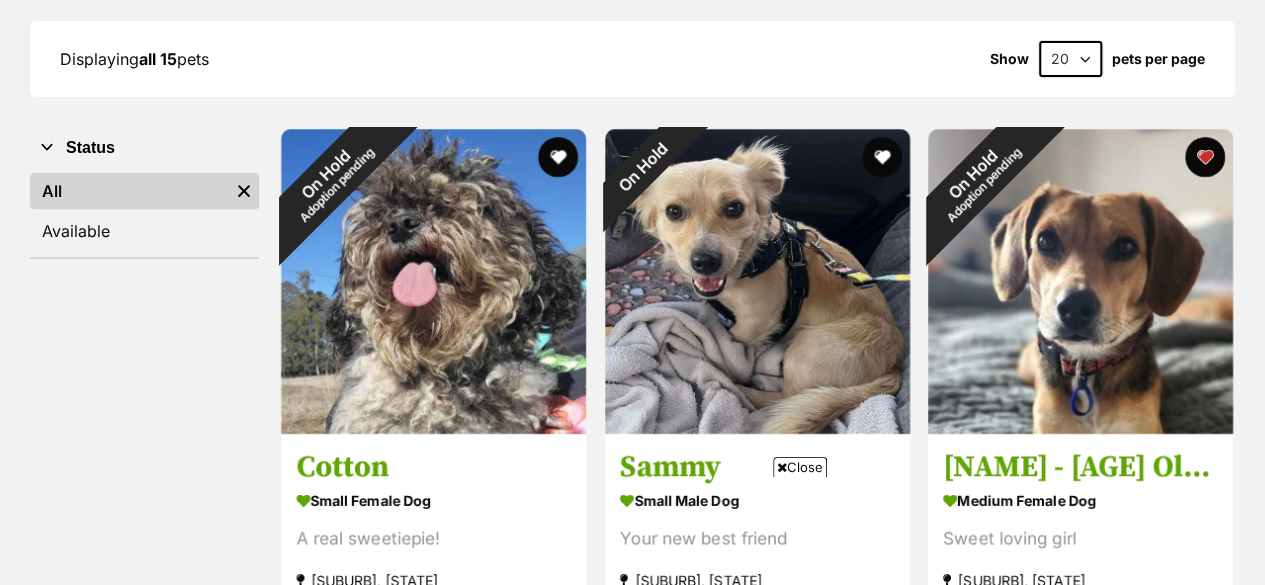 click at bounding box center (1205, 157) 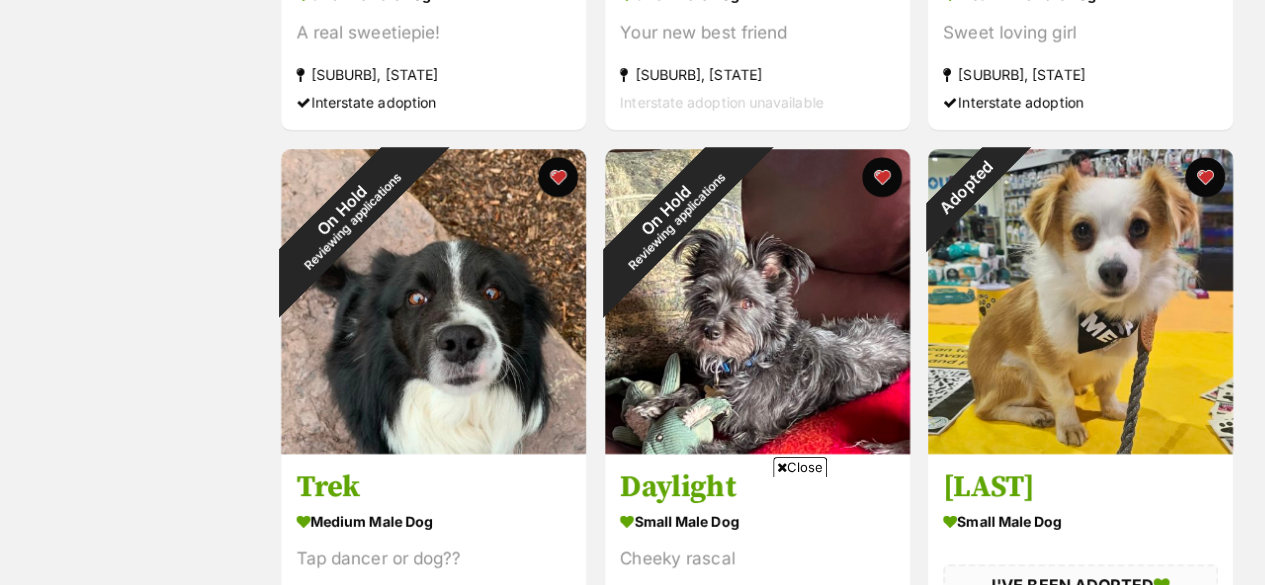 scroll, scrollTop: 799, scrollLeft: 0, axis: vertical 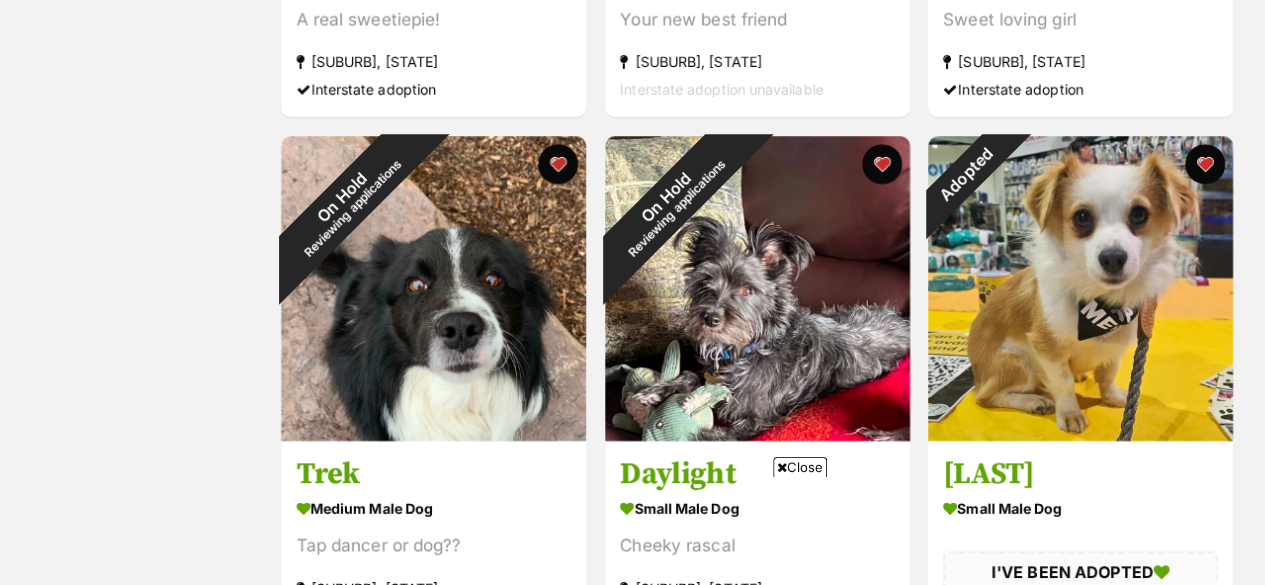 click at bounding box center (558, 164) 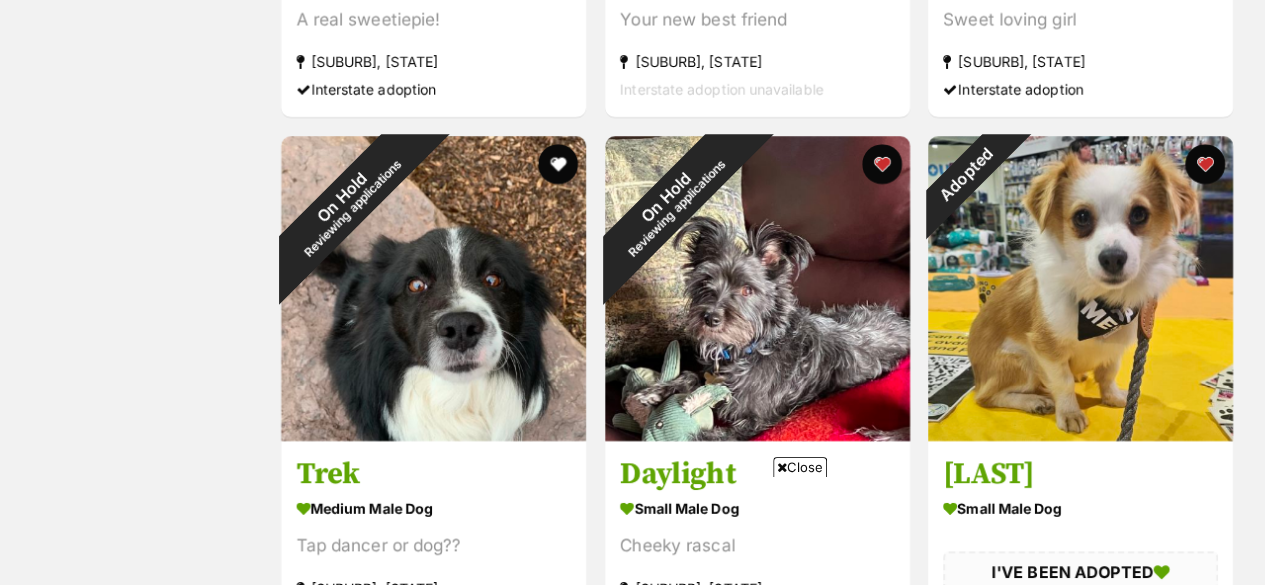 click at bounding box center (1205, 164) 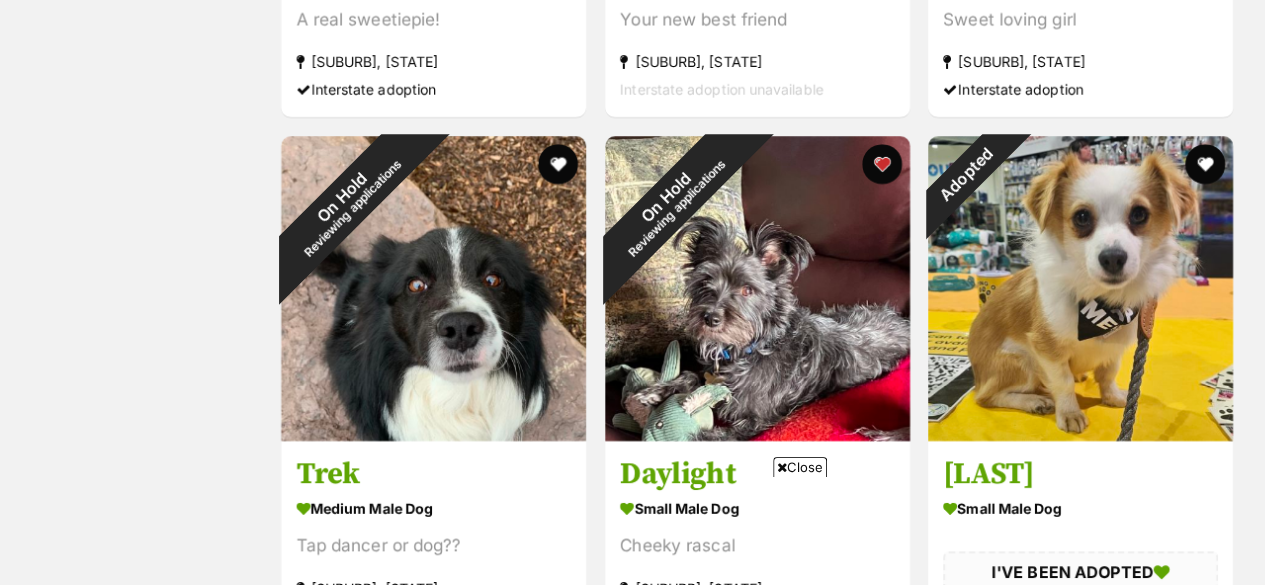 click at bounding box center [881, 164] 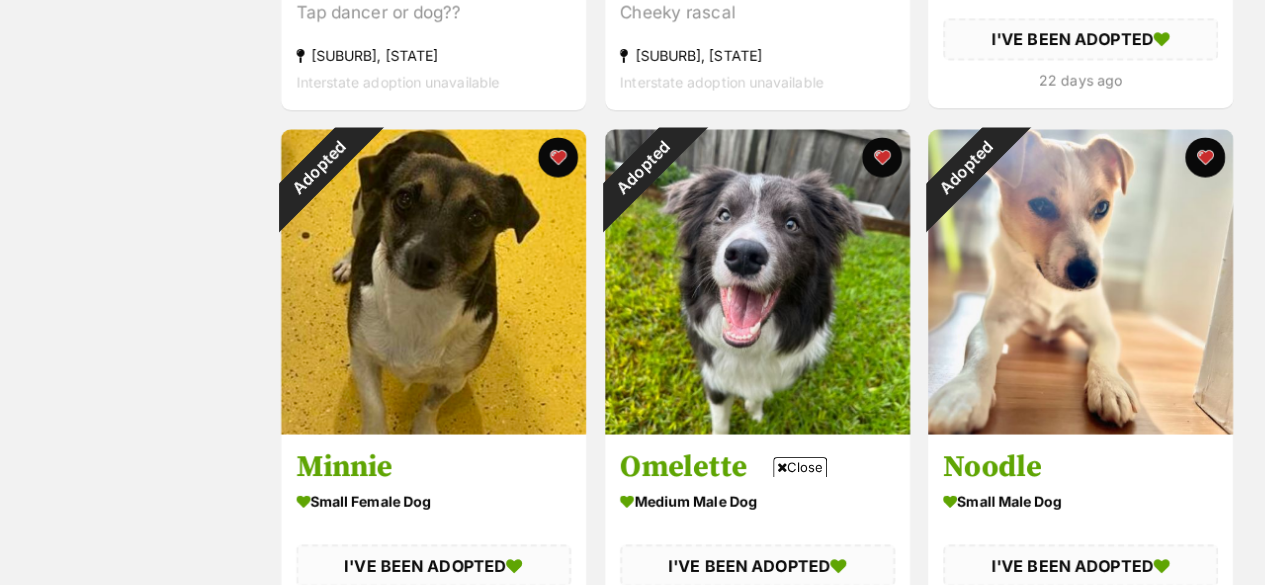 scroll, scrollTop: 1346, scrollLeft: 0, axis: vertical 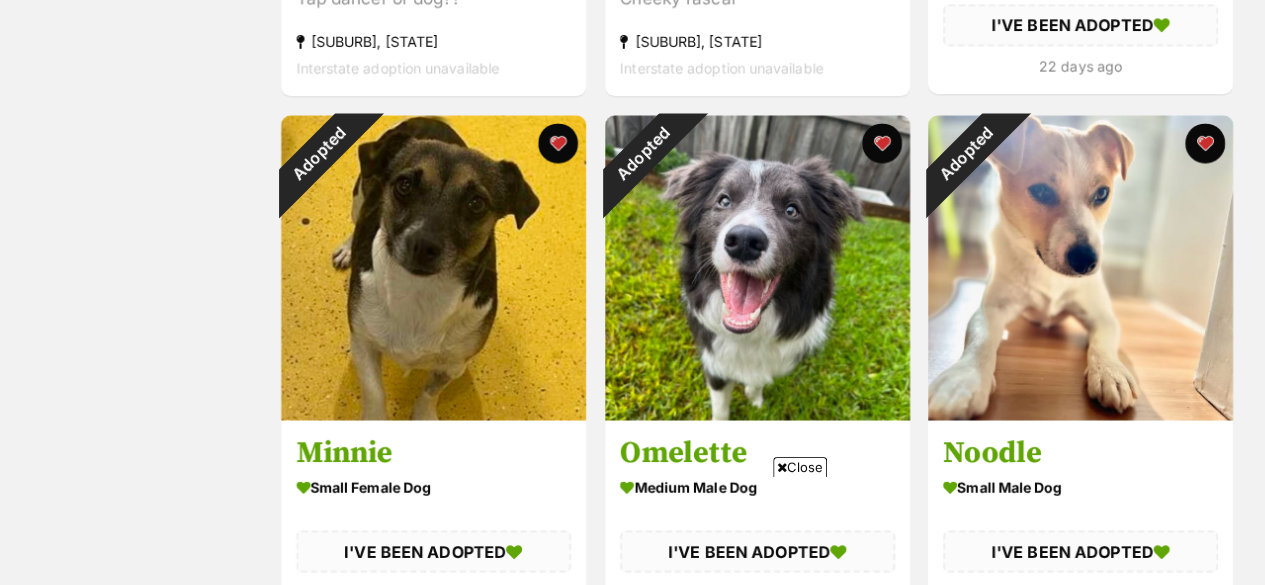 click at bounding box center [1205, 143] 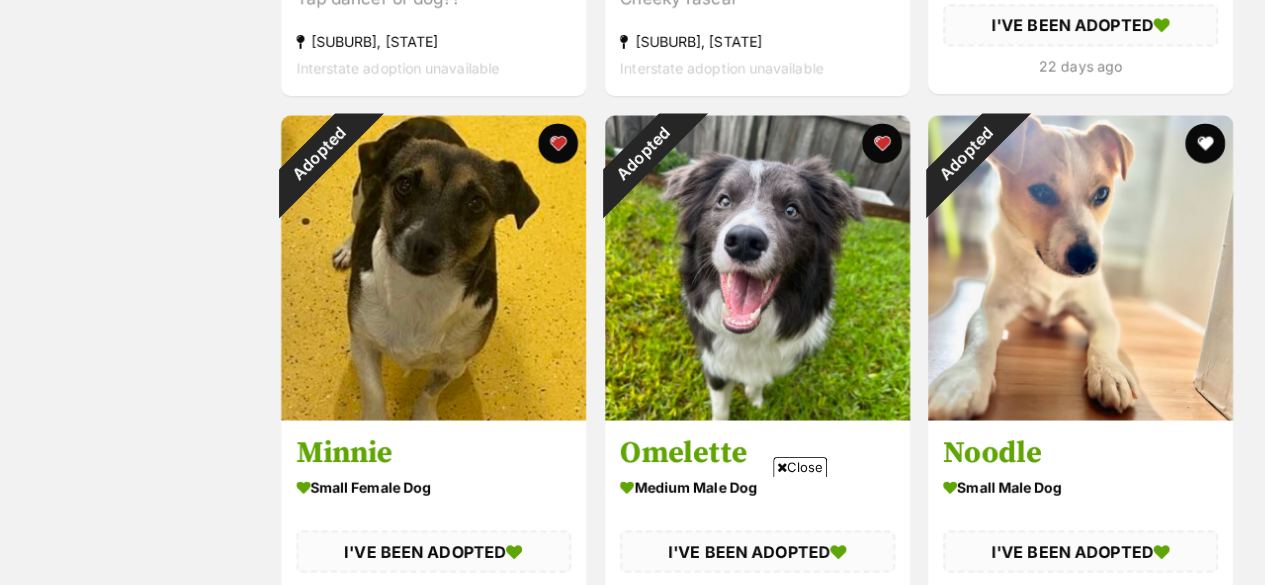 click at bounding box center [558, 143] 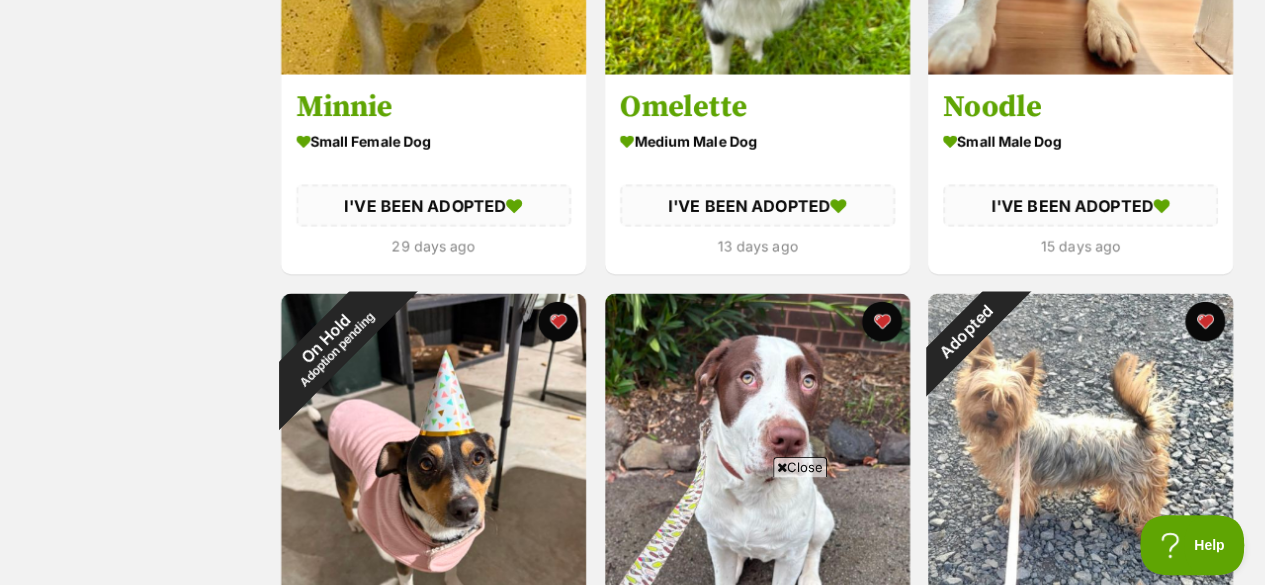 scroll, scrollTop: 1852, scrollLeft: 0, axis: vertical 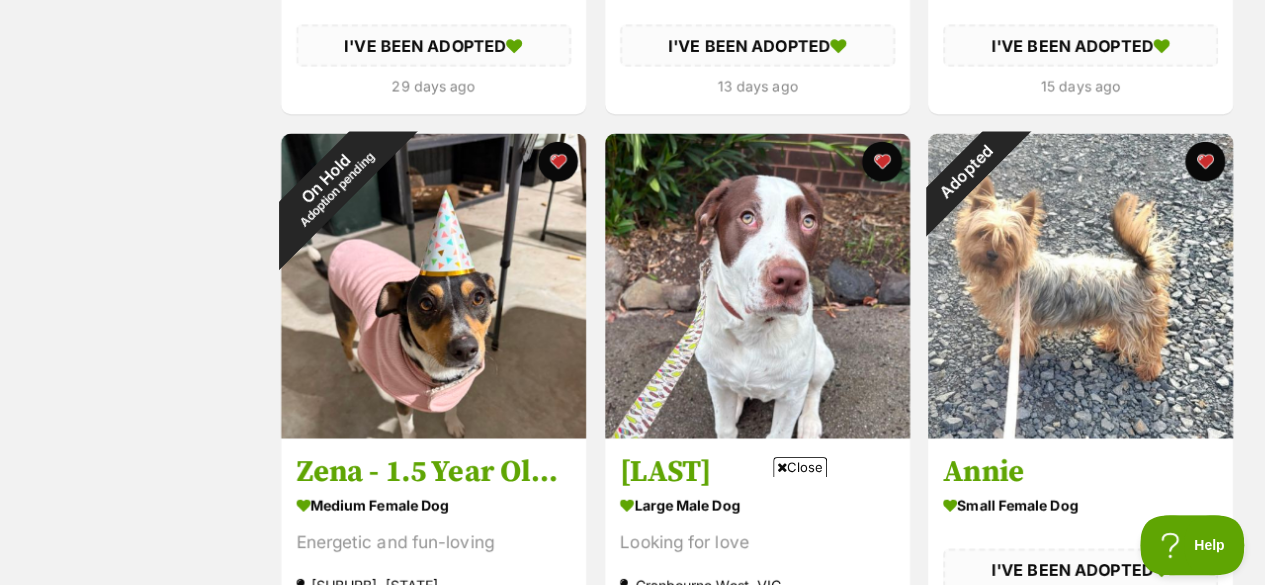 click at bounding box center (558, 161) 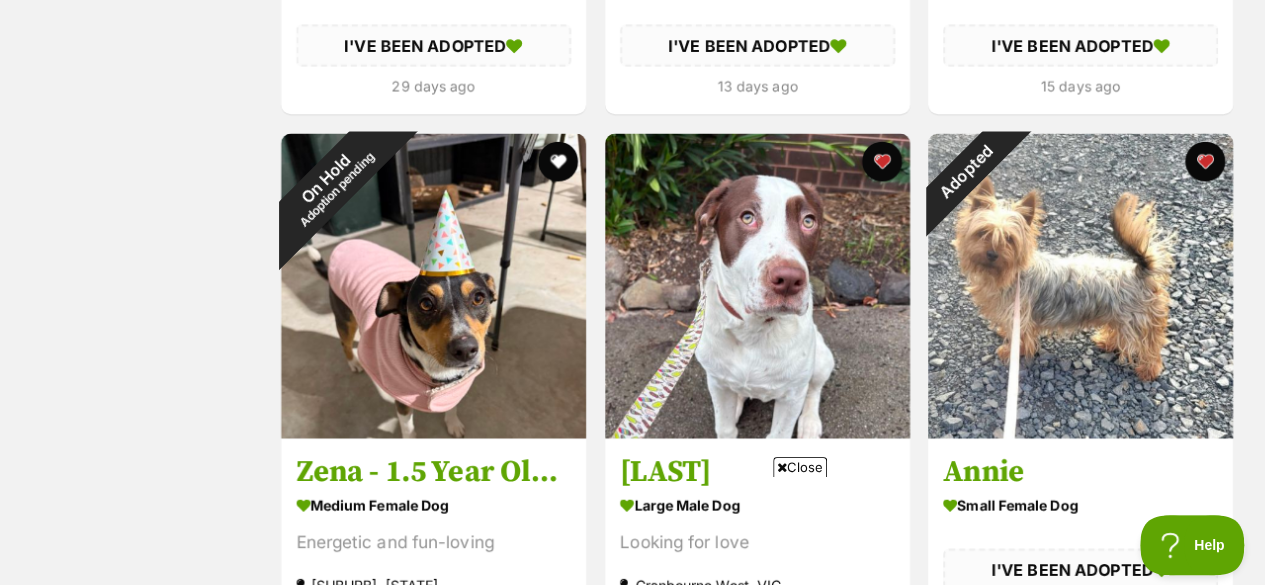 click at bounding box center [1205, 161] 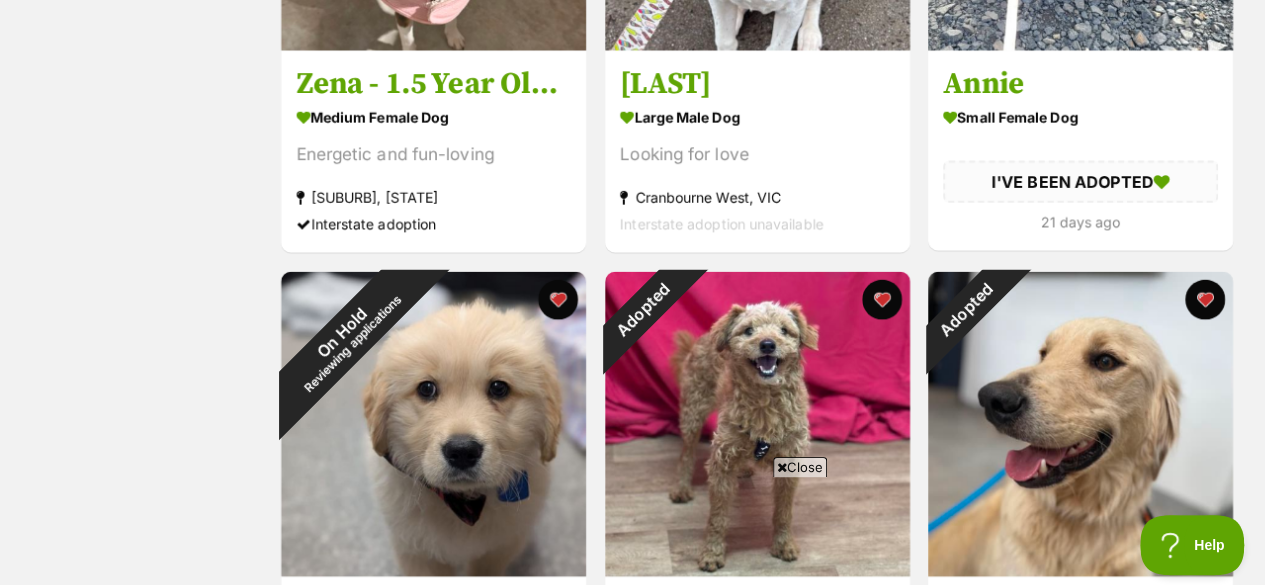 scroll, scrollTop: 2426, scrollLeft: 0, axis: vertical 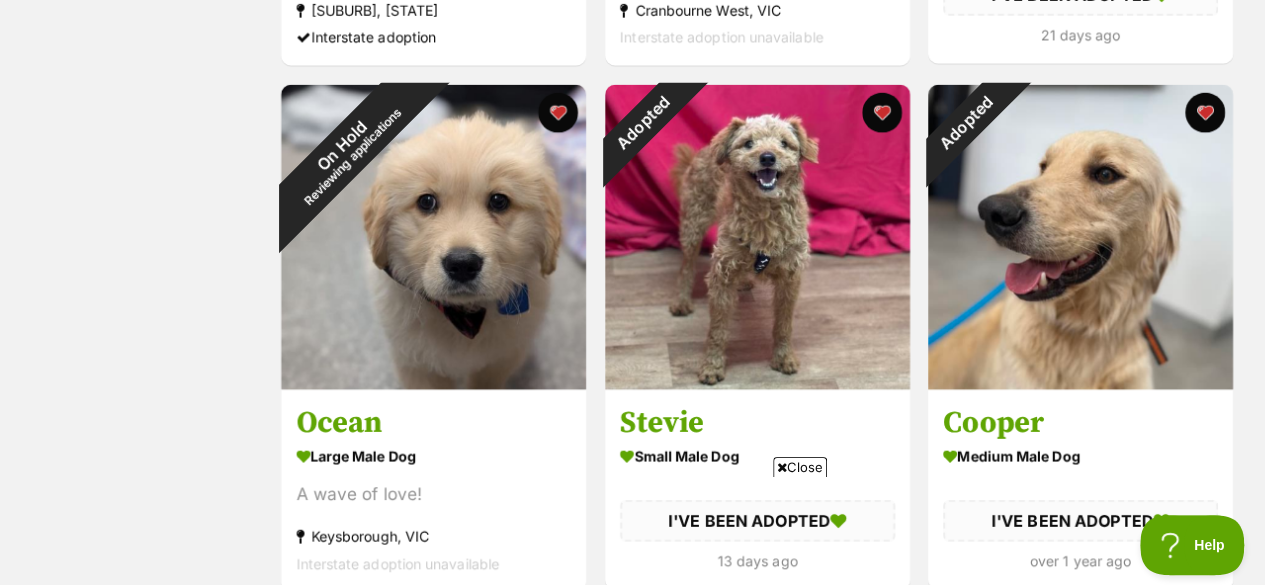 click at bounding box center [881, 113] 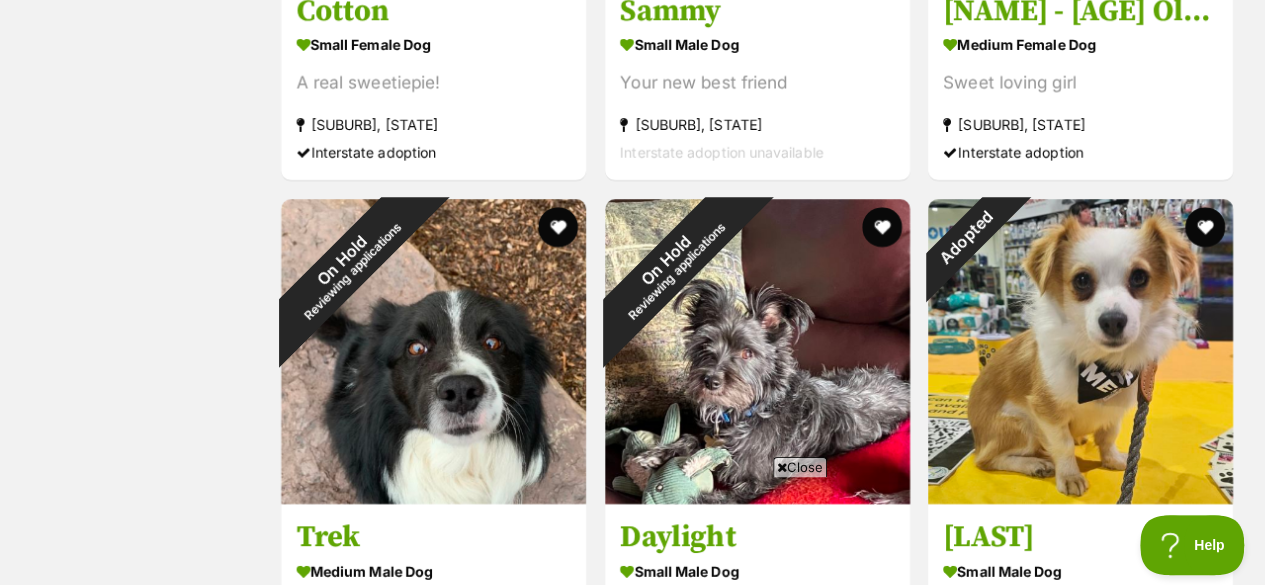 scroll, scrollTop: 0, scrollLeft: 0, axis: both 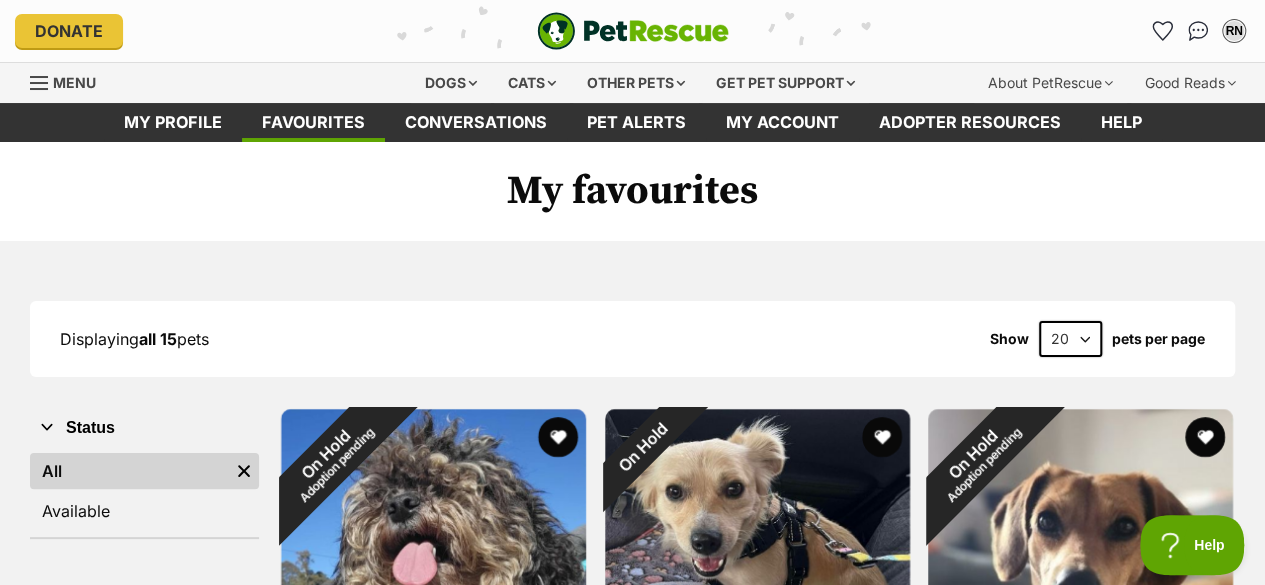 click on "Dogs" at bounding box center (451, 83) 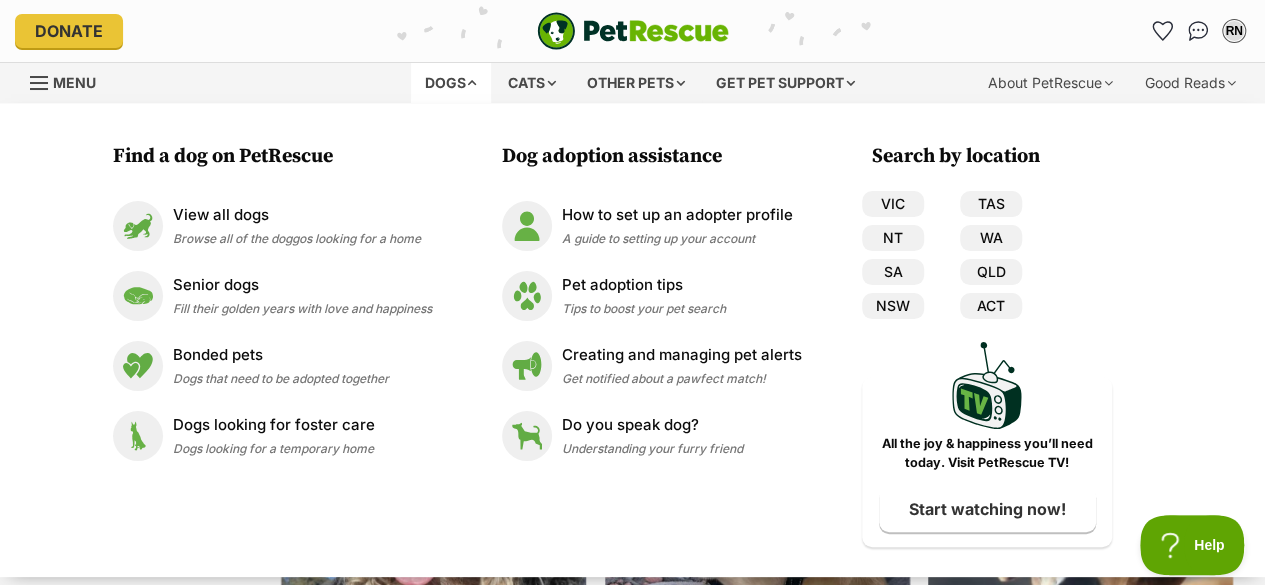 click on "Browse all of the doggos looking for a home" at bounding box center (297, 238) 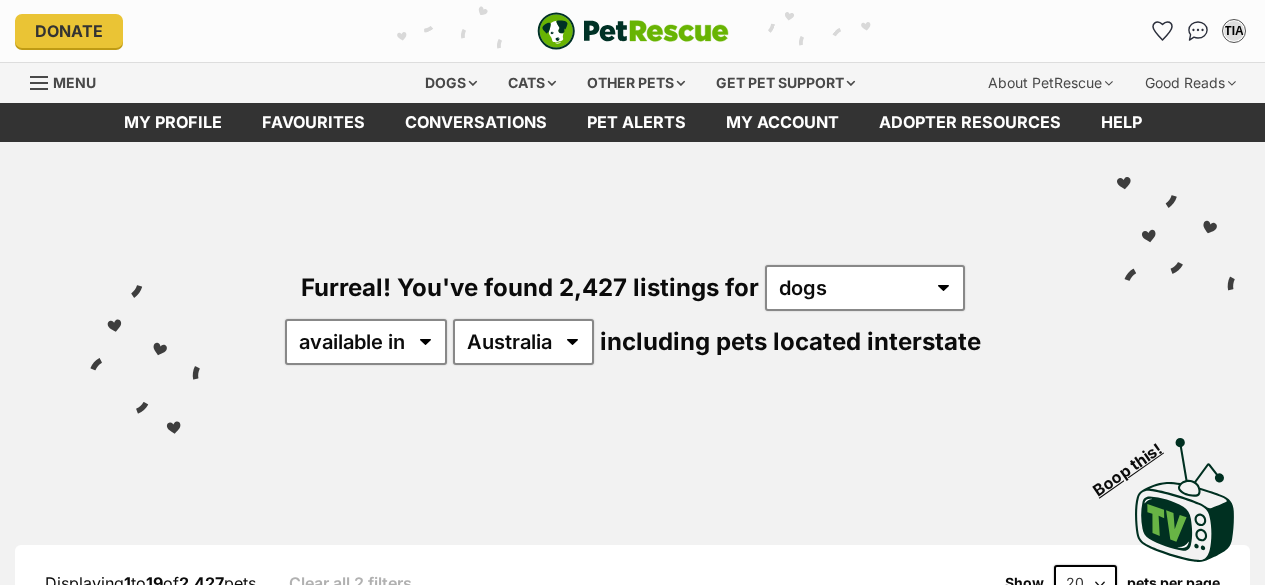 scroll, scrollTop: 0, scrollLeft: 0, axis: both 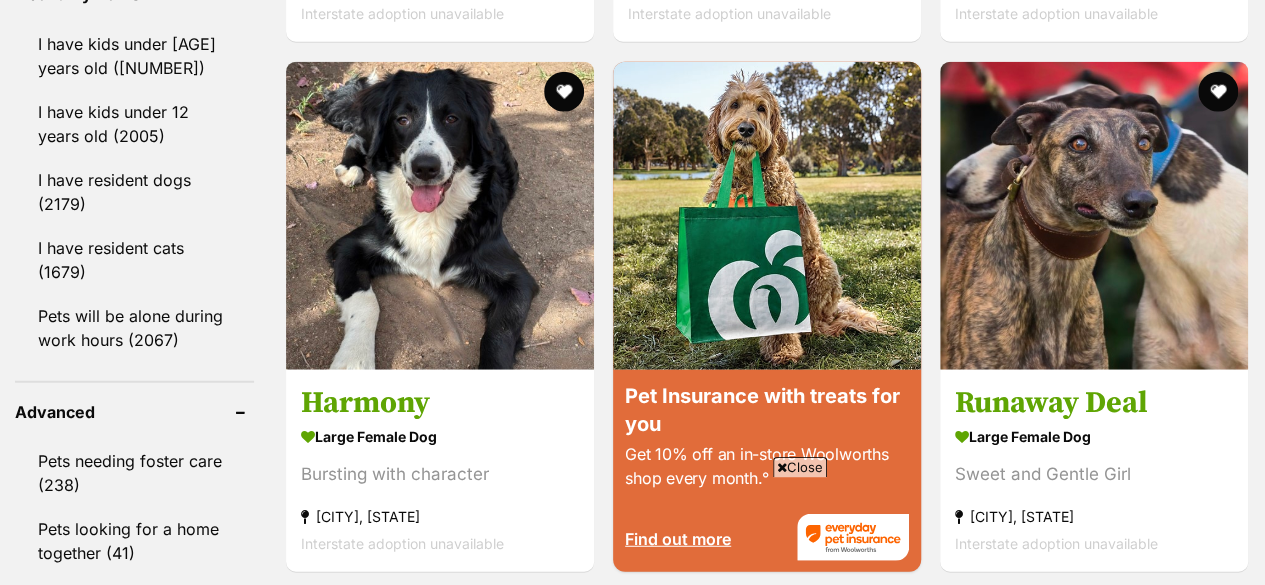 click on "I have resident cats (1679)" at bounding box center [134, 260] 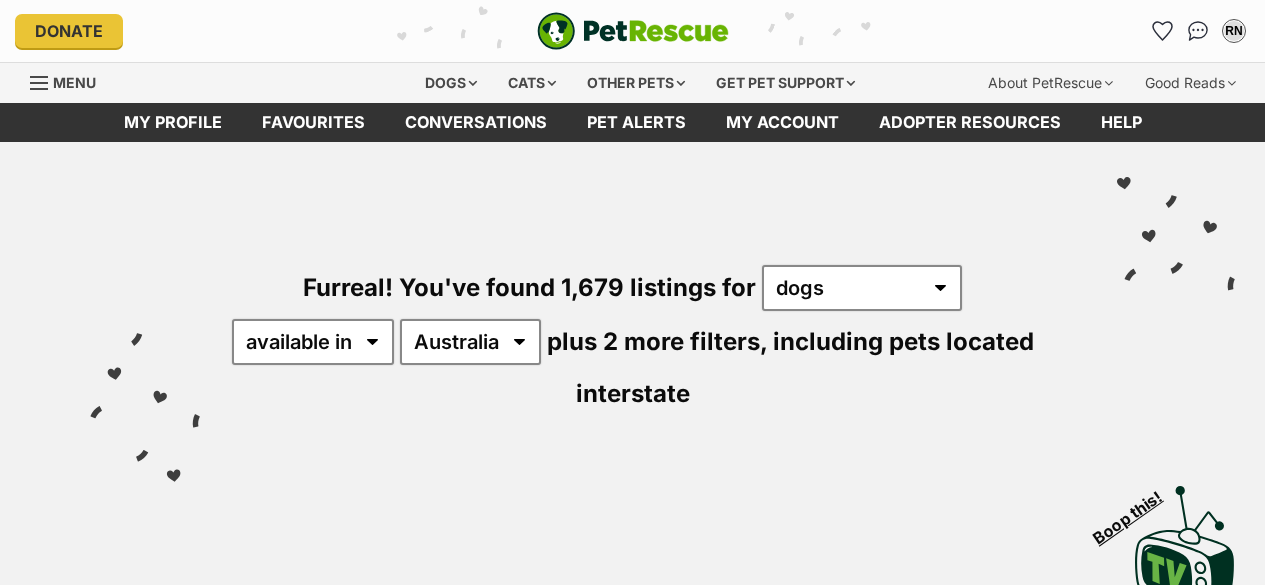 scroll, scrollTop: 0, scrollLeft: 0, axis: both 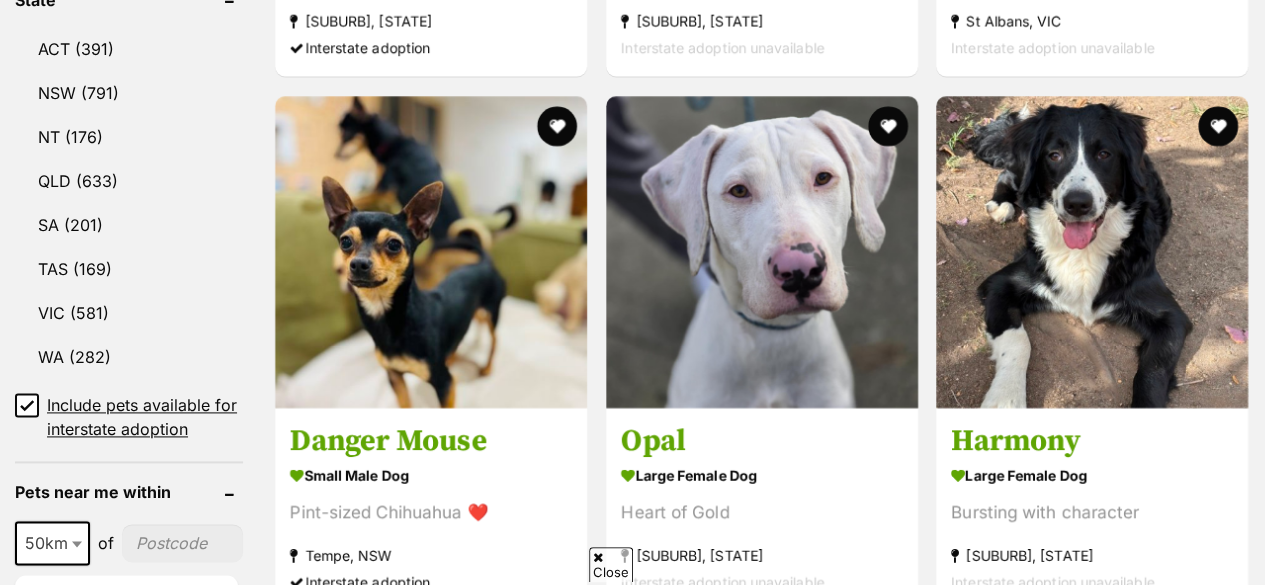 click on "VIC (581)" at bounding box center (129, 313) 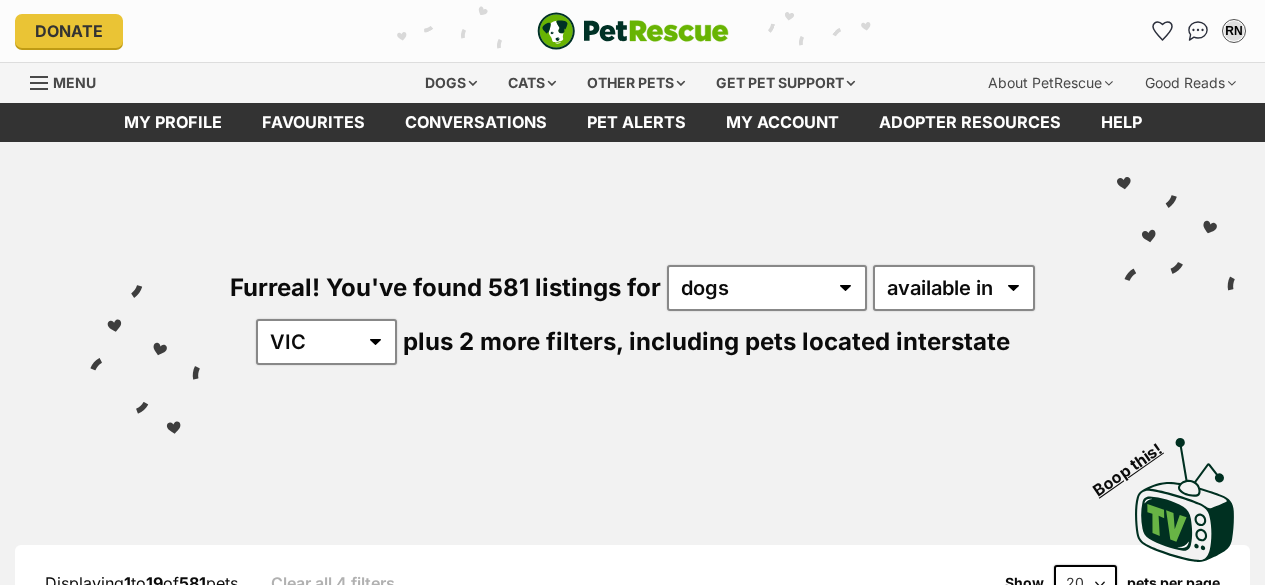 scroll, scrollTop: 0, scrollLeft: 0, axis: both 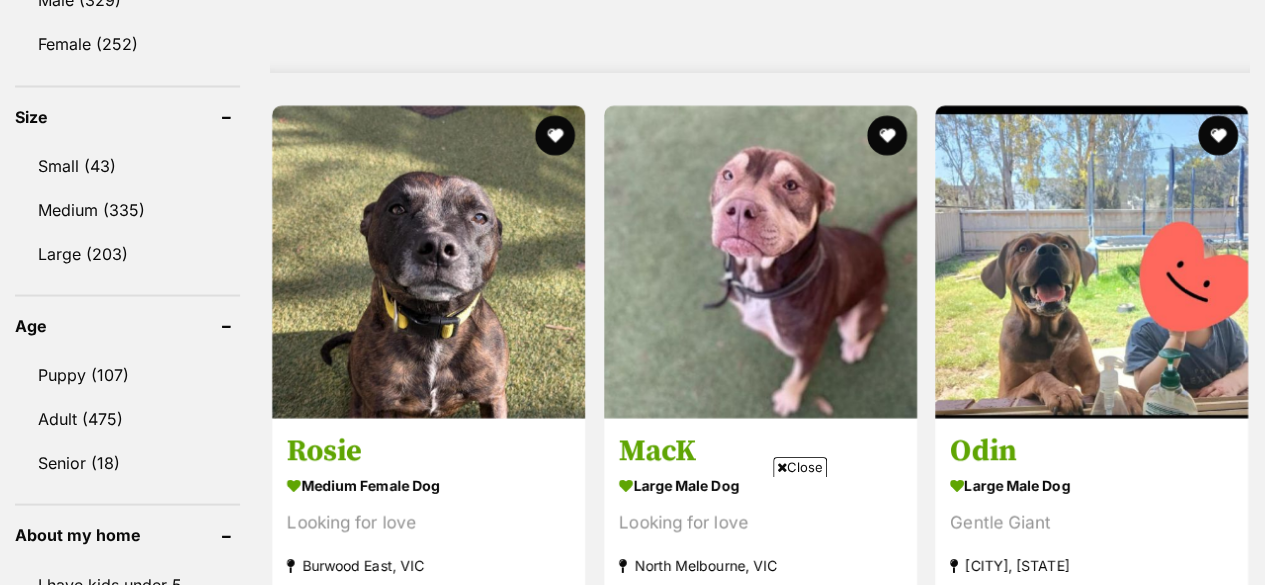 click on "Small (43)" at bounding box center [127, 165] 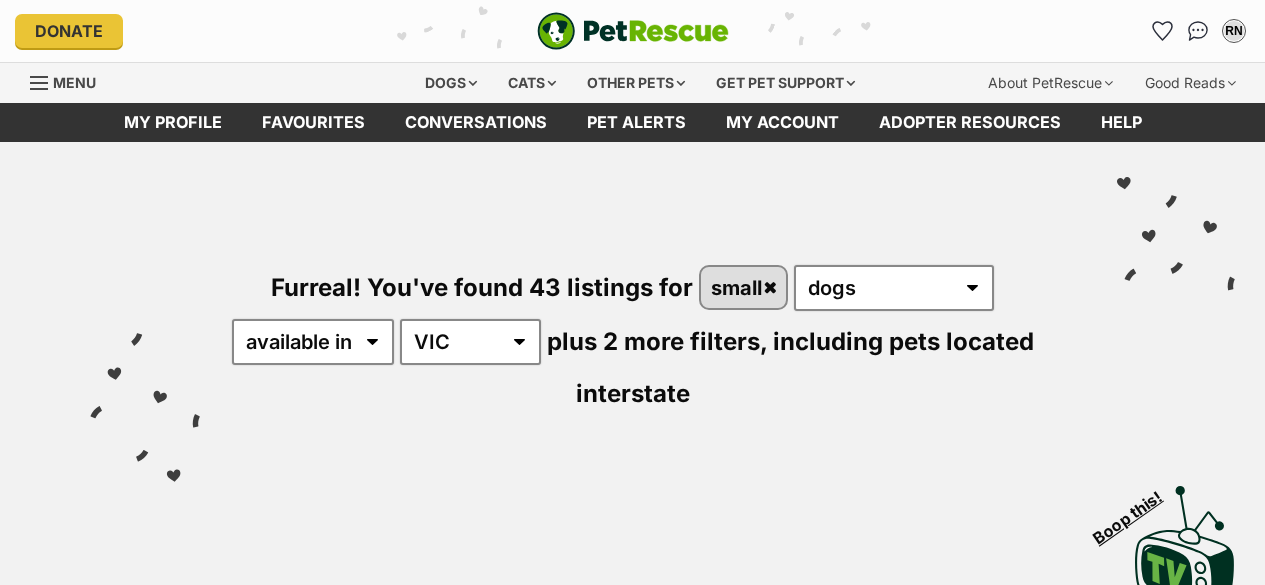 scroll, scrollTop: 0, scrollLeft: 0, axis: both 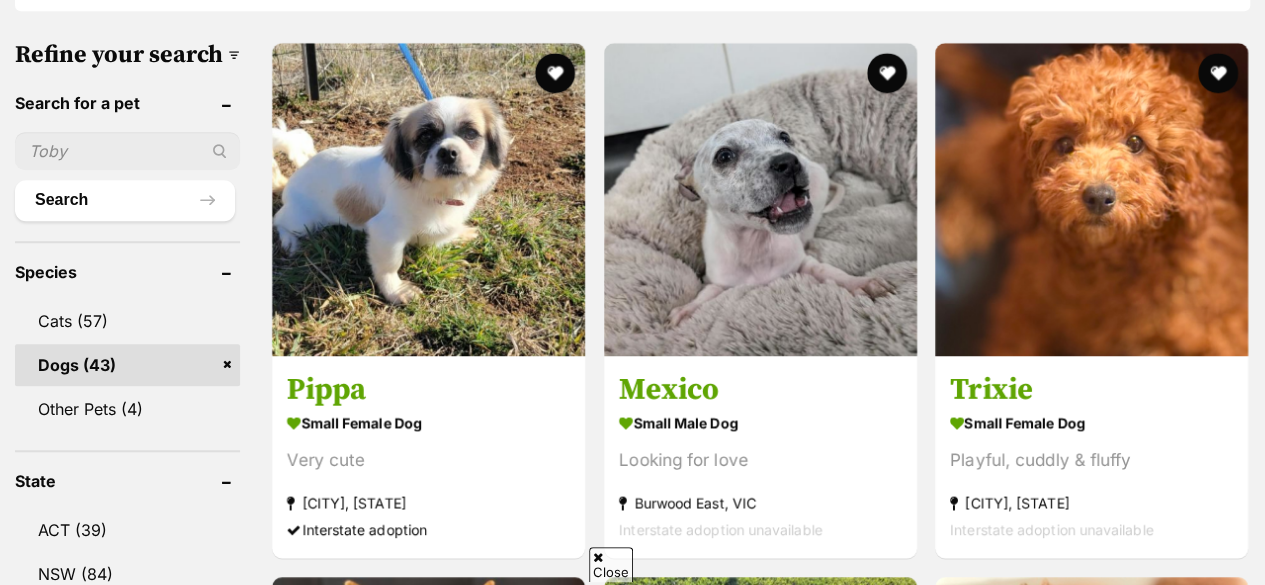 click on "Trixie" at bounding box center (1091, 389) 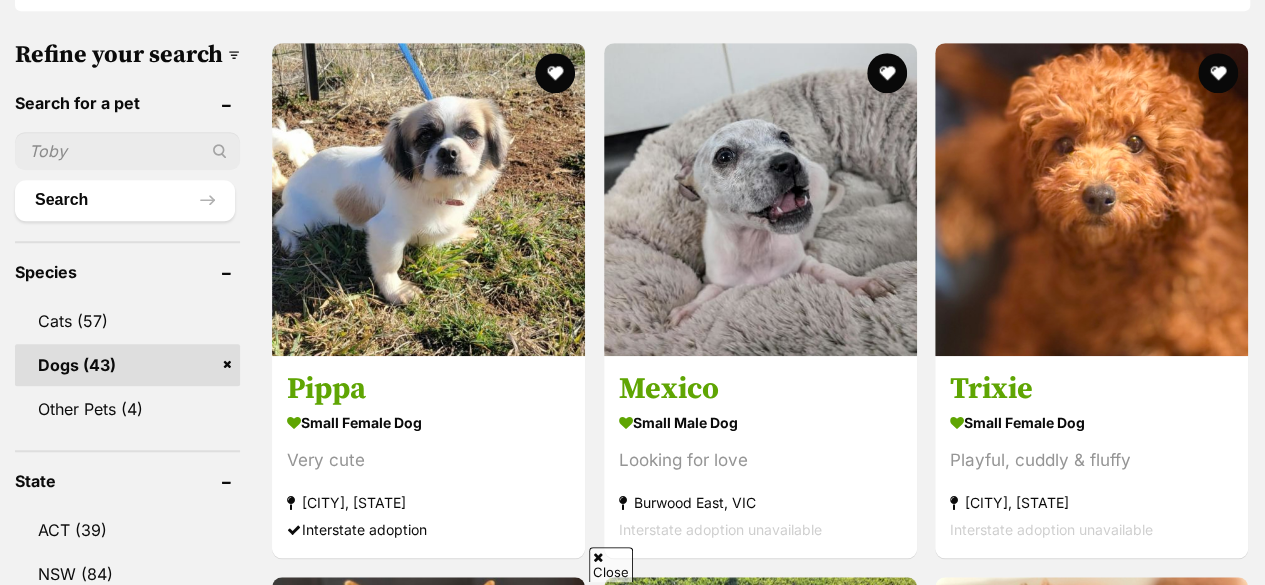 scroll, scrollTop: 0, scrollLeft: 0, axis: both 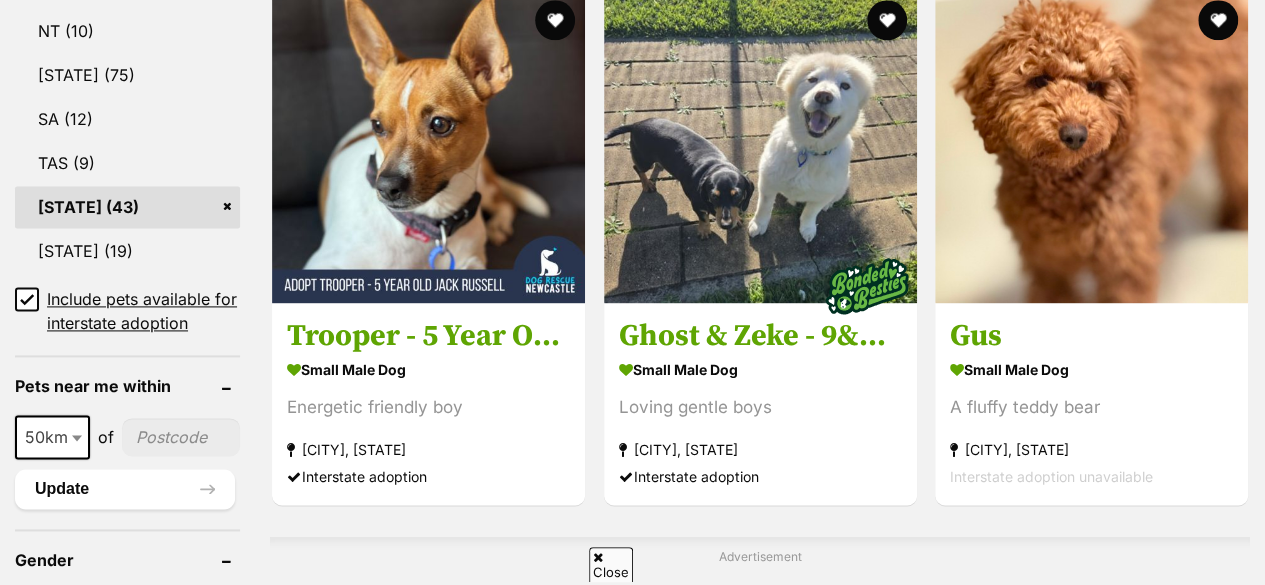 click on "Gus" at bounding box center [1091, 336] 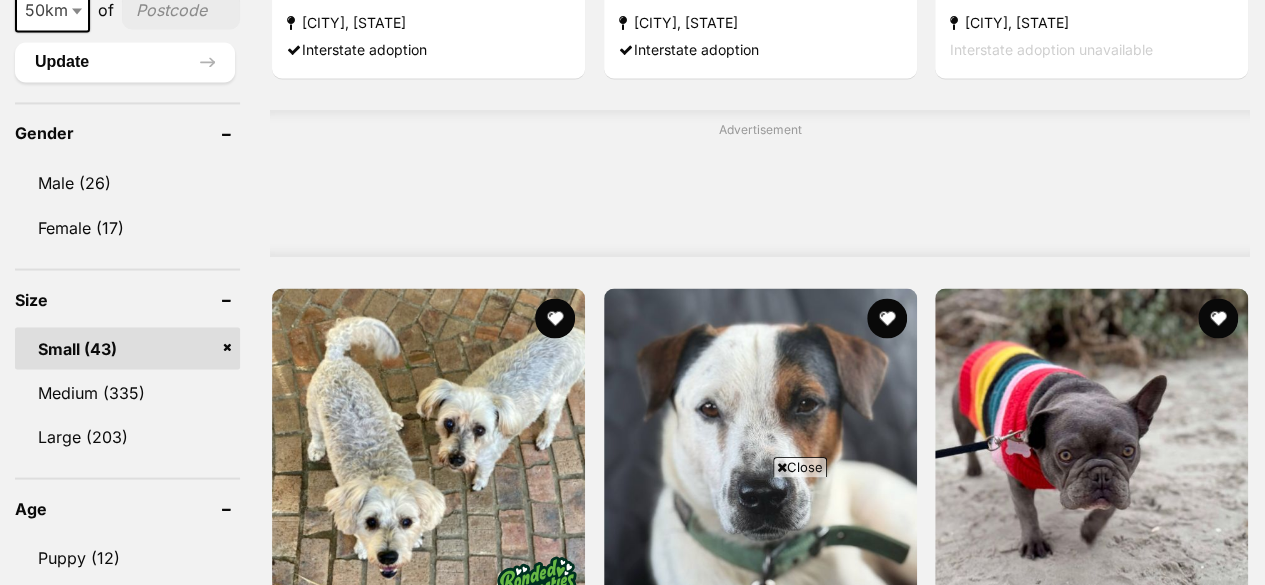 scroll, scrollTop: 1858, scrollLeft: 0, axis: vertical 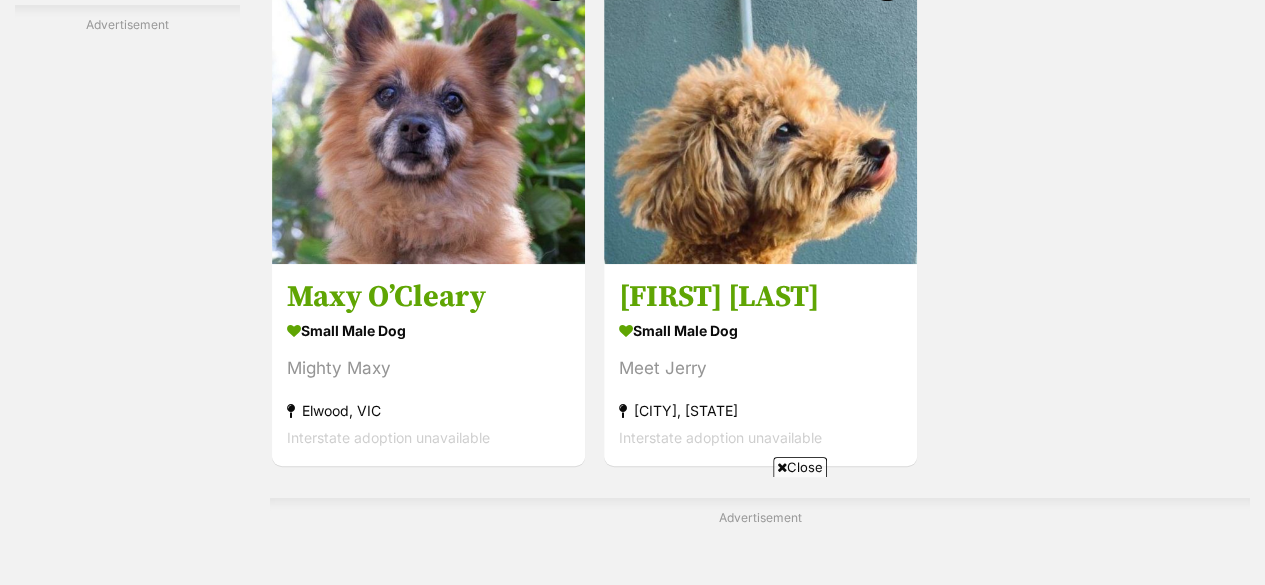 click on "Jerry Russellton" at bounding box center (760, 297) 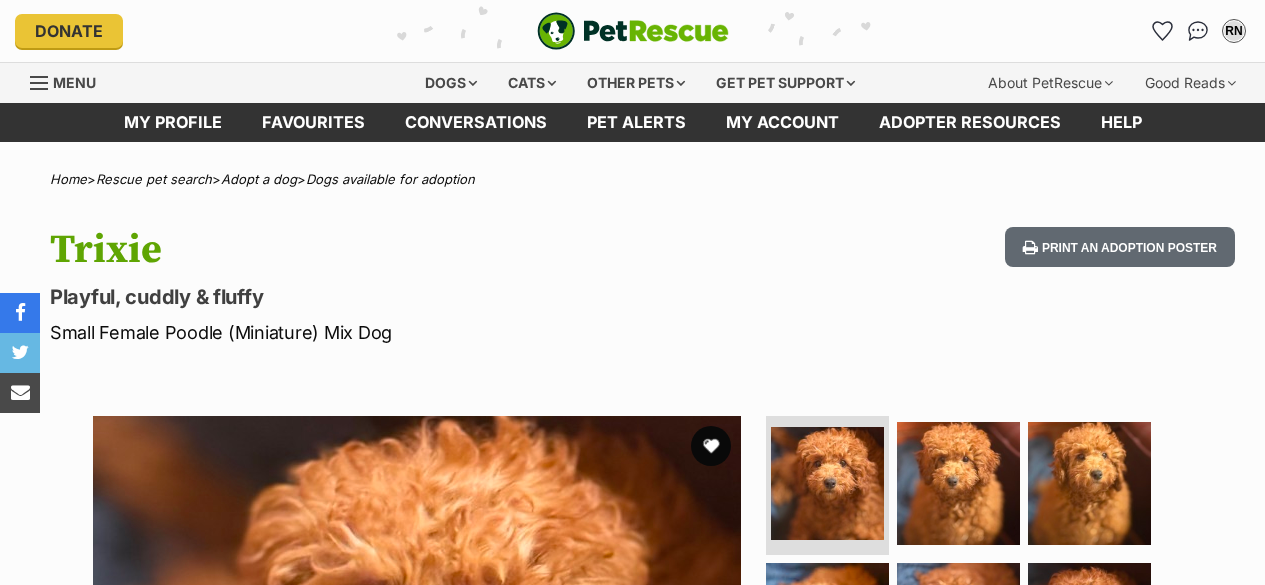 scroll, scrollTop: 0, scrollLeft: 0, axis: both 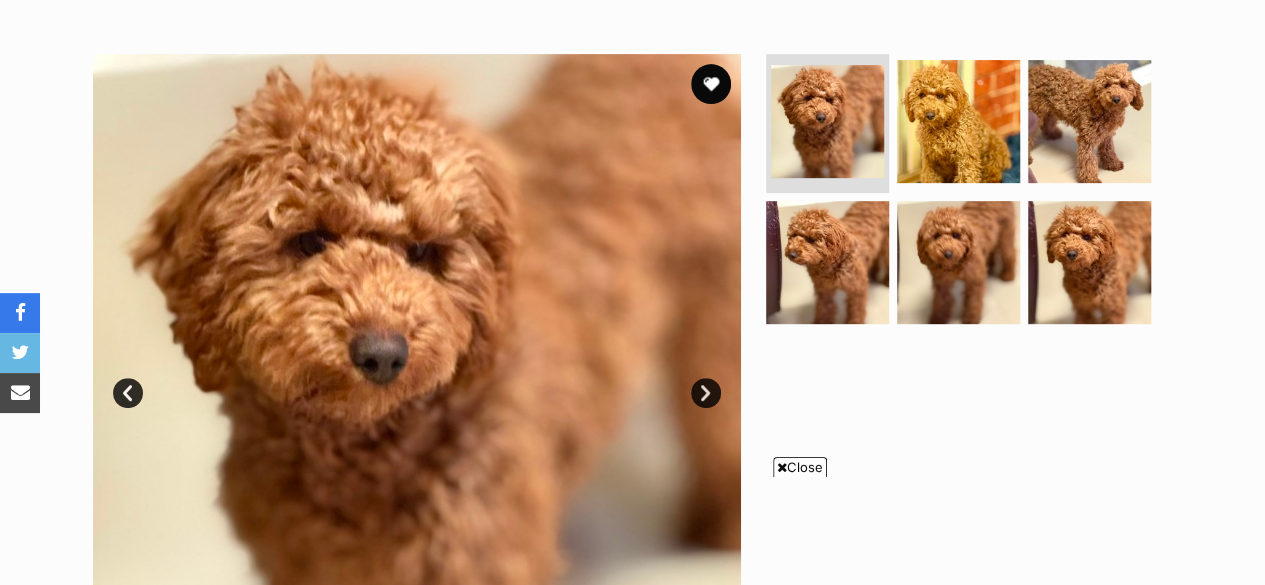 click at bounding box center (958, 262) 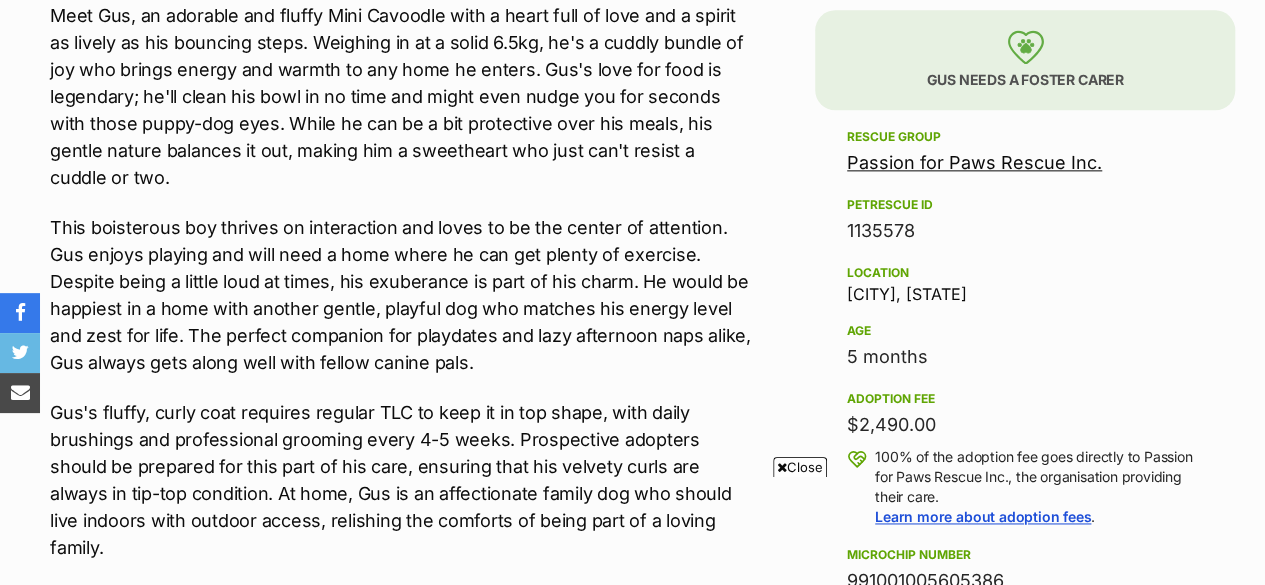 scroll, scrollTop: 1200, scrollLeft: 0, axis: vertical 